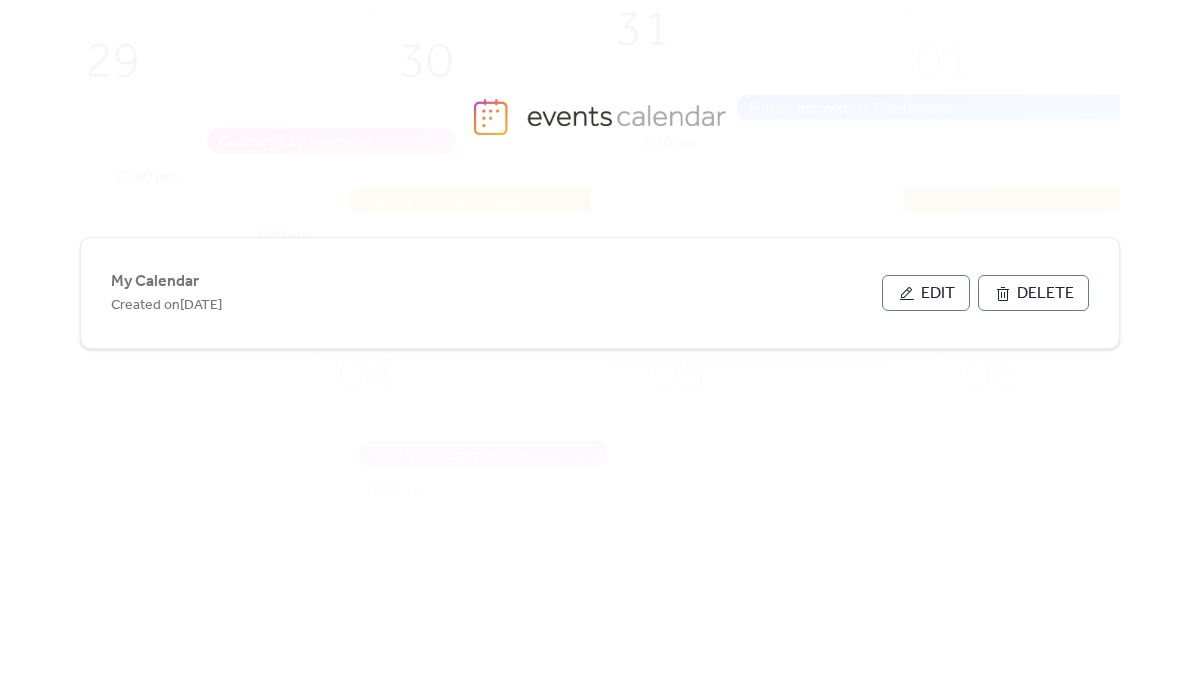 scroll, scrollTop: 0, scrollLeft: 0, axis: both 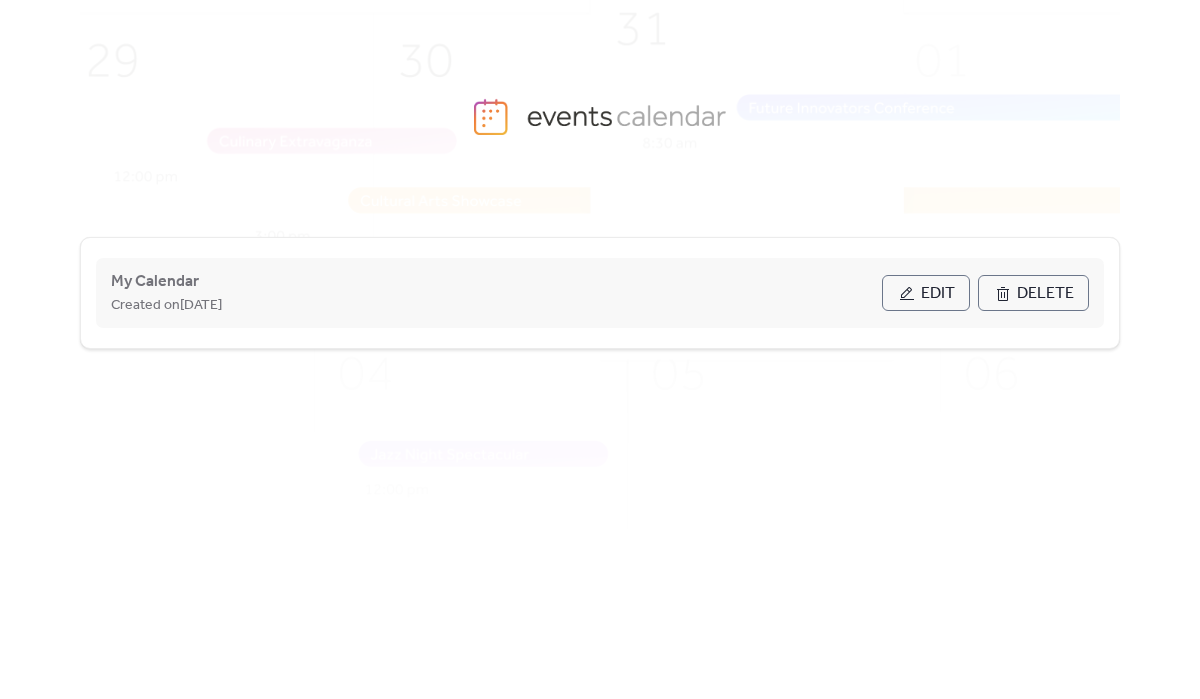click on "Edit" at bounding box center [938, 294] 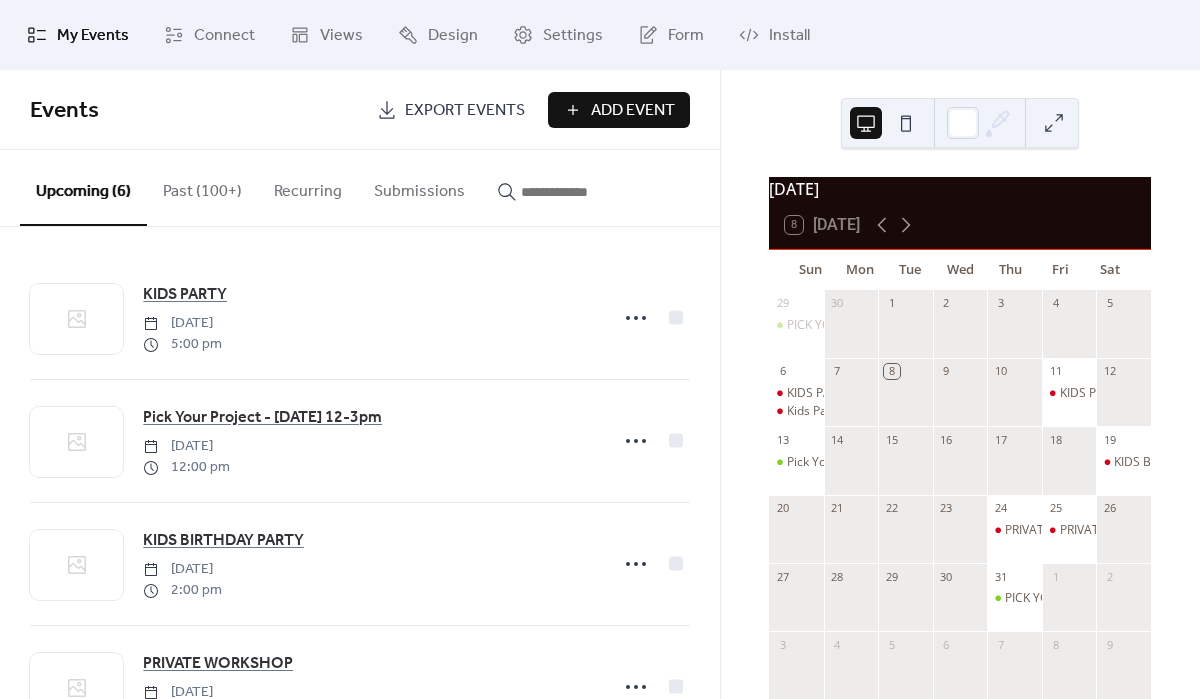 click on "Add Event" at bounding box center [633, 111] 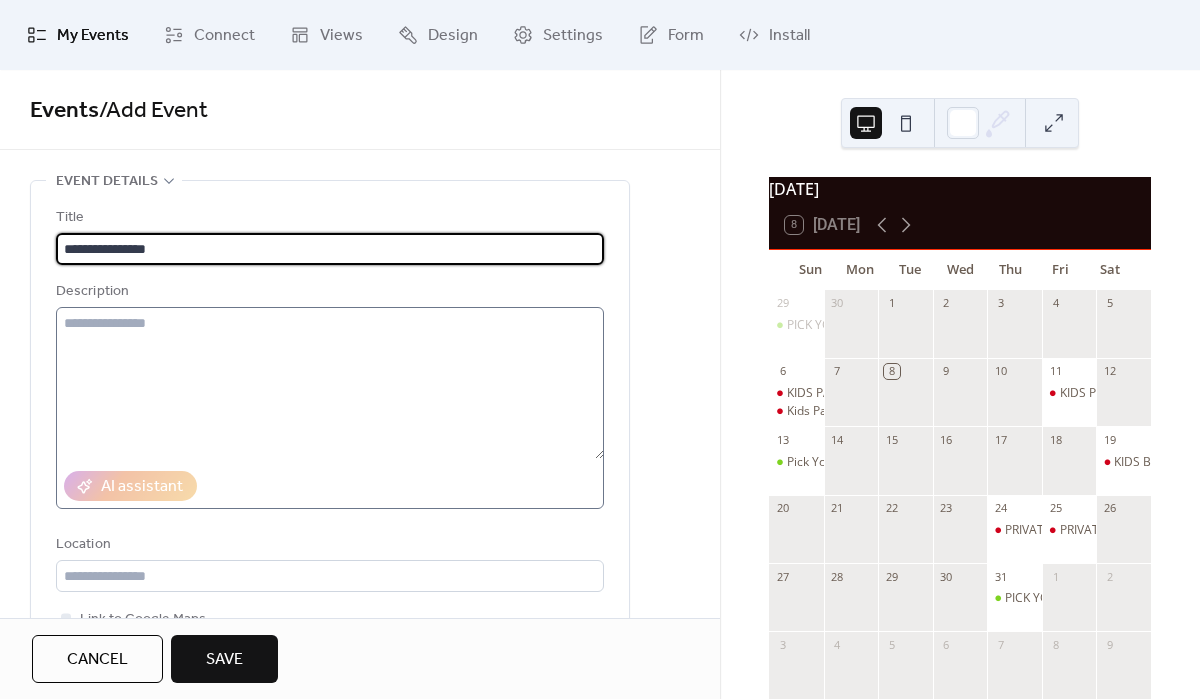 type on "**********" 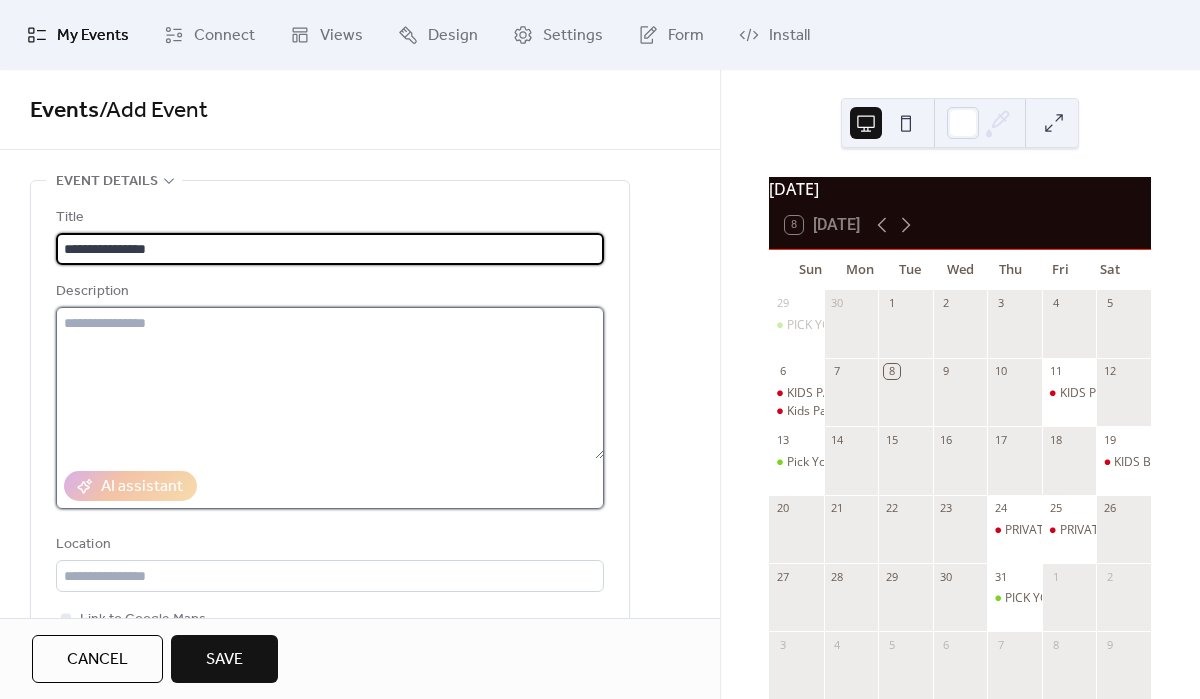 click at bounding box center (330, 383) 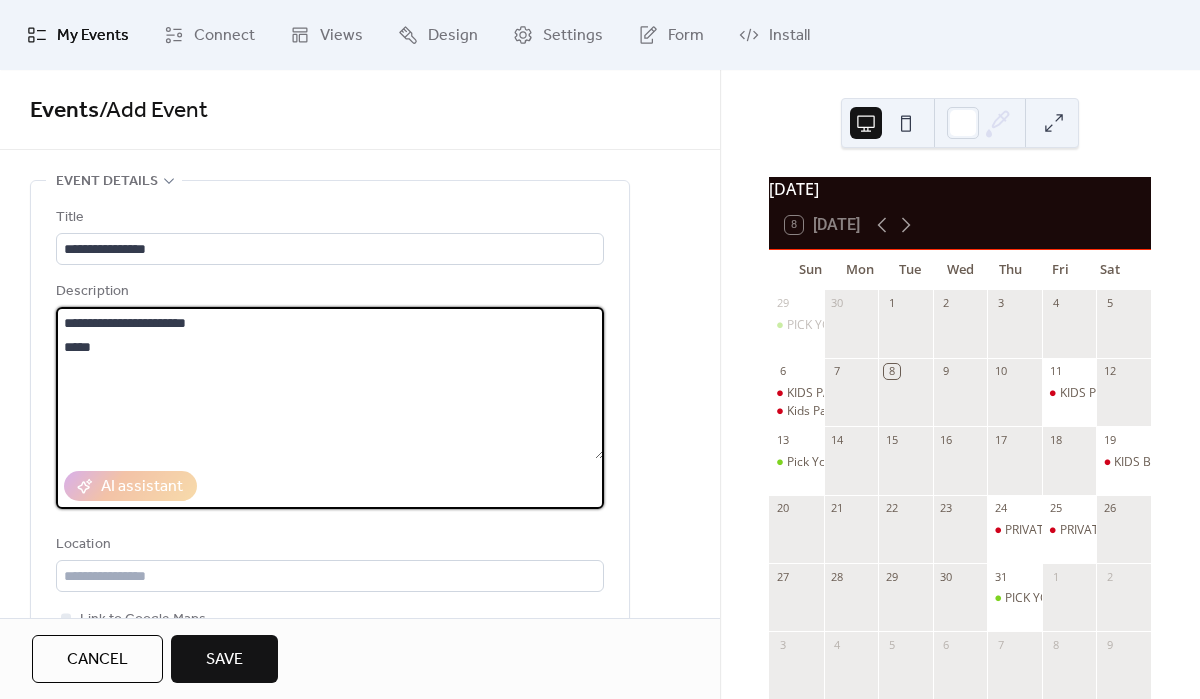 type on "**********" 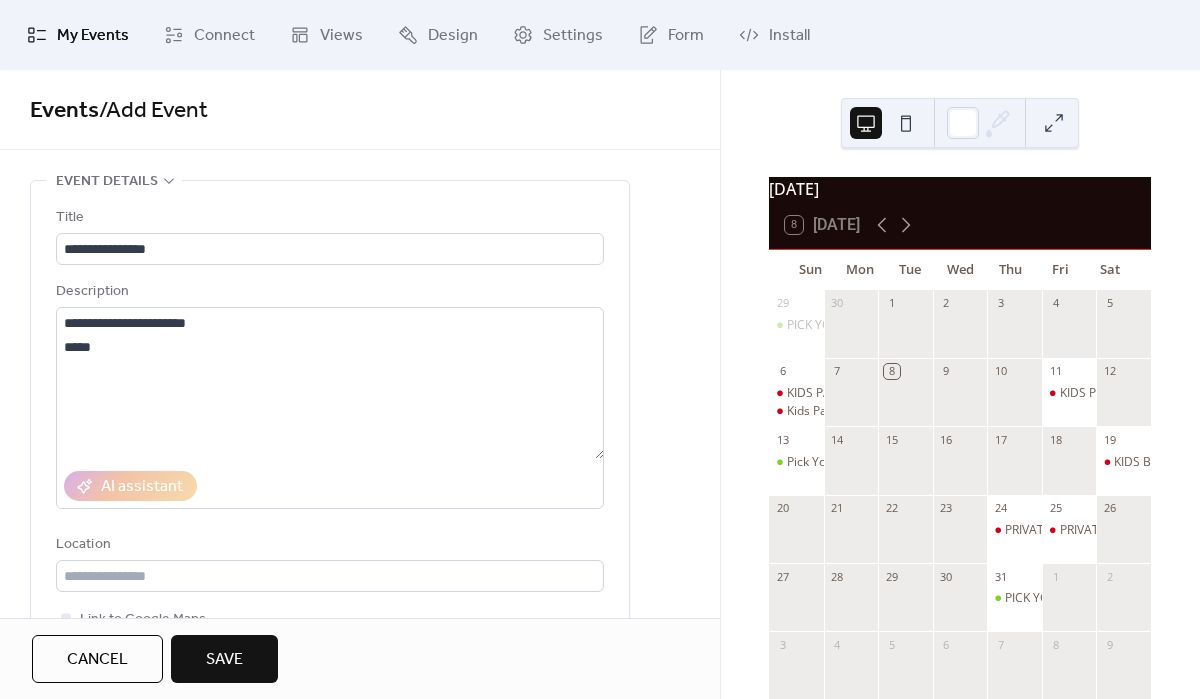 click on "**********" at bounding box center (360, 907) 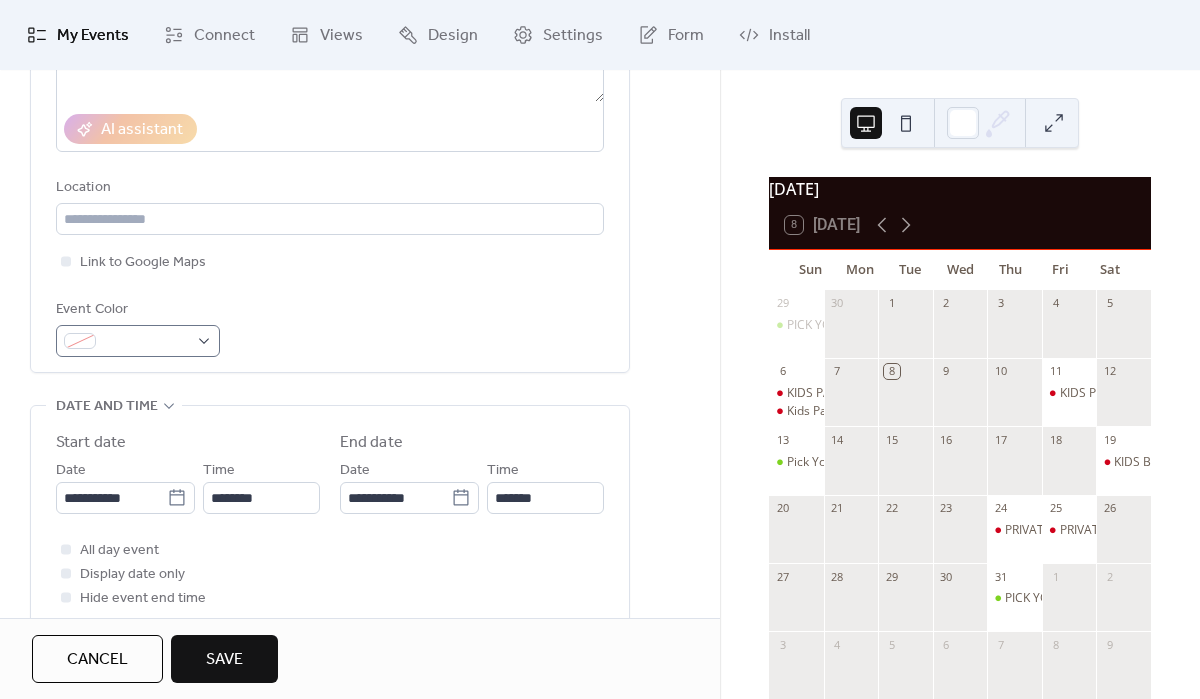 scroll, scrollTop: 360, scrollLeft: 0, axis: vertical 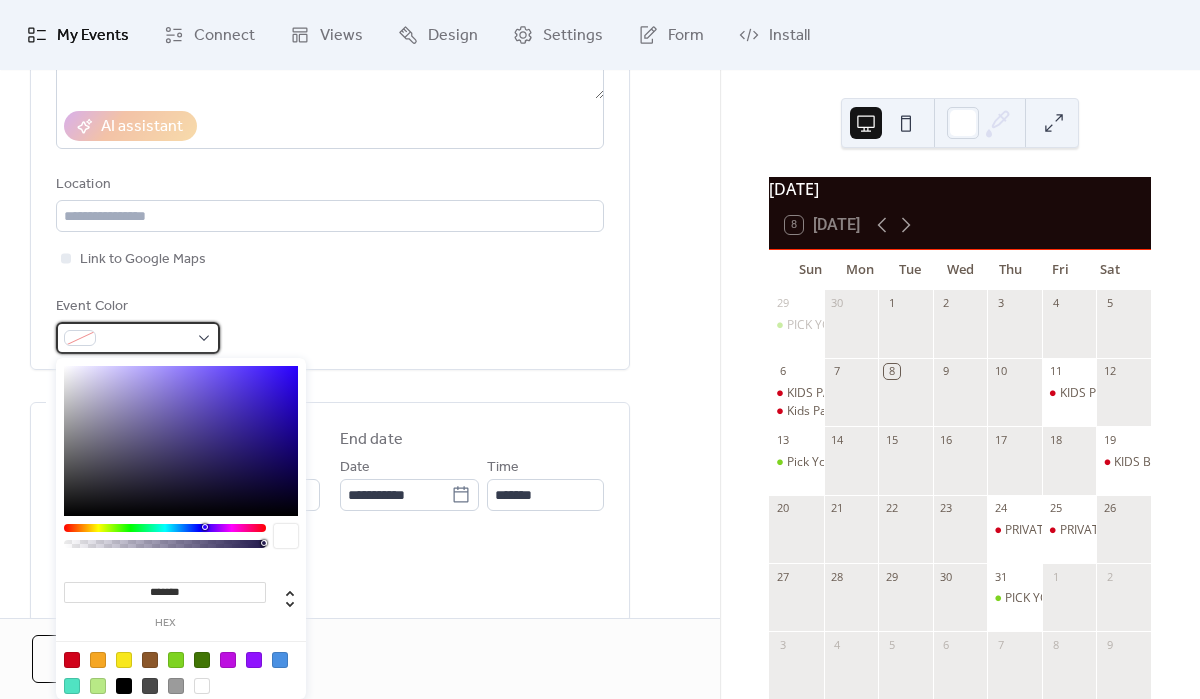 click at bounding box center (138, 338) 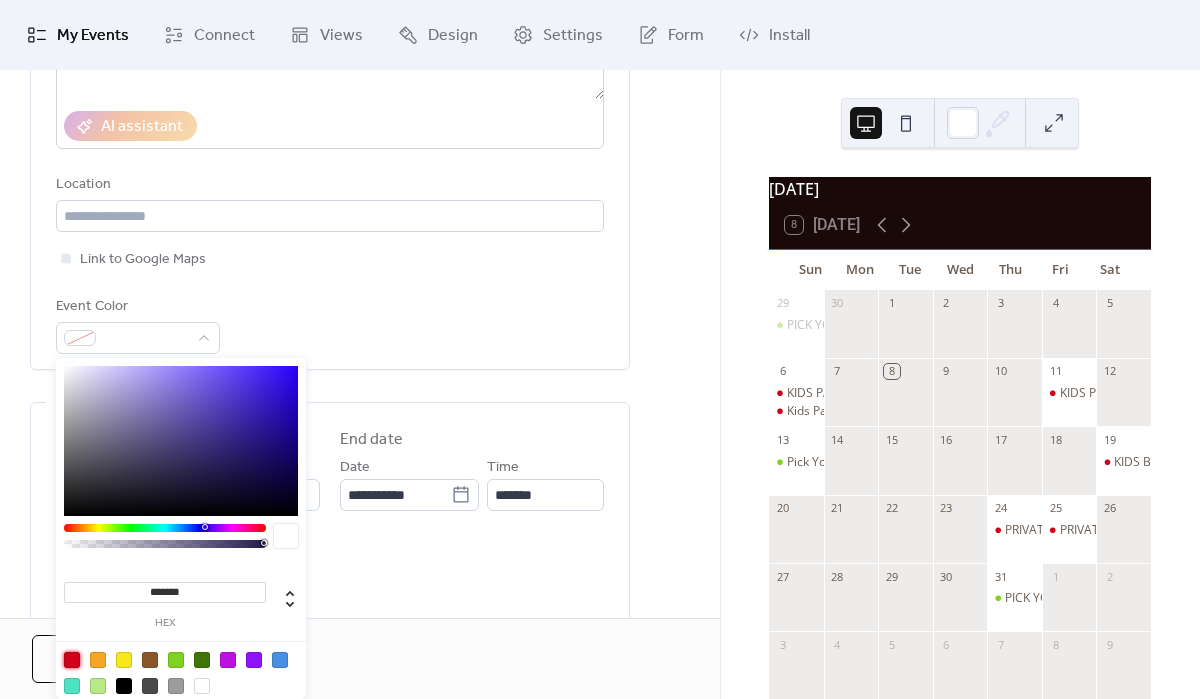 click at bounding box center [72, 660] 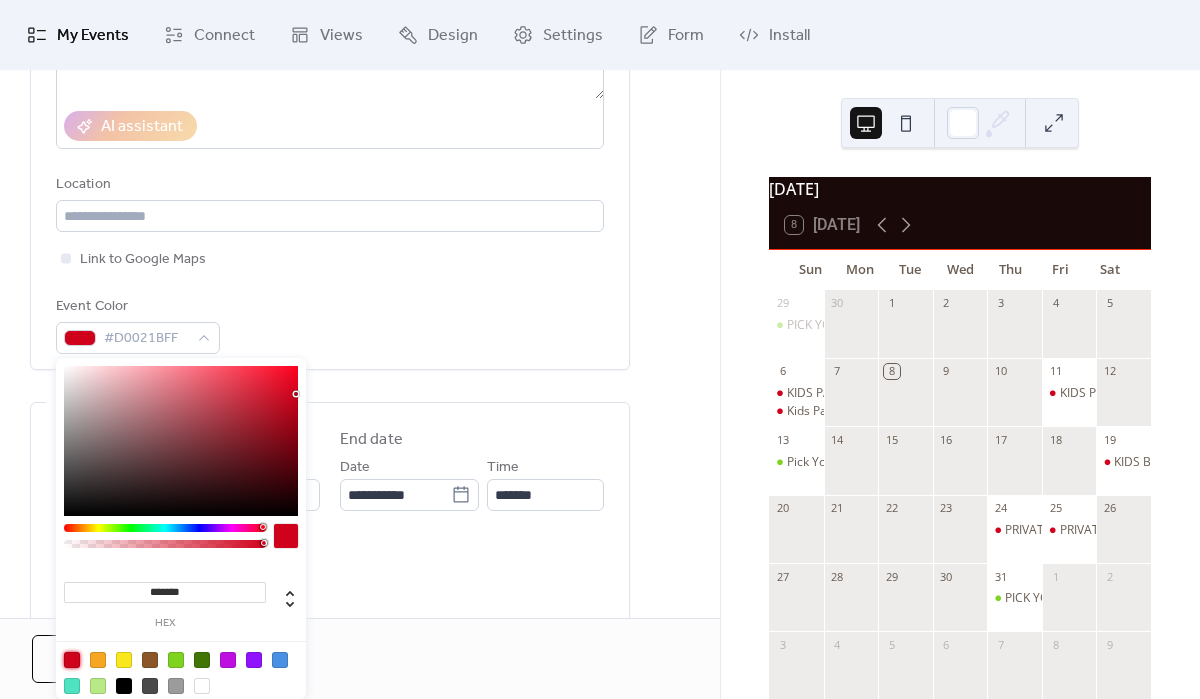 click on "**********" at bounding box center (330, 512) 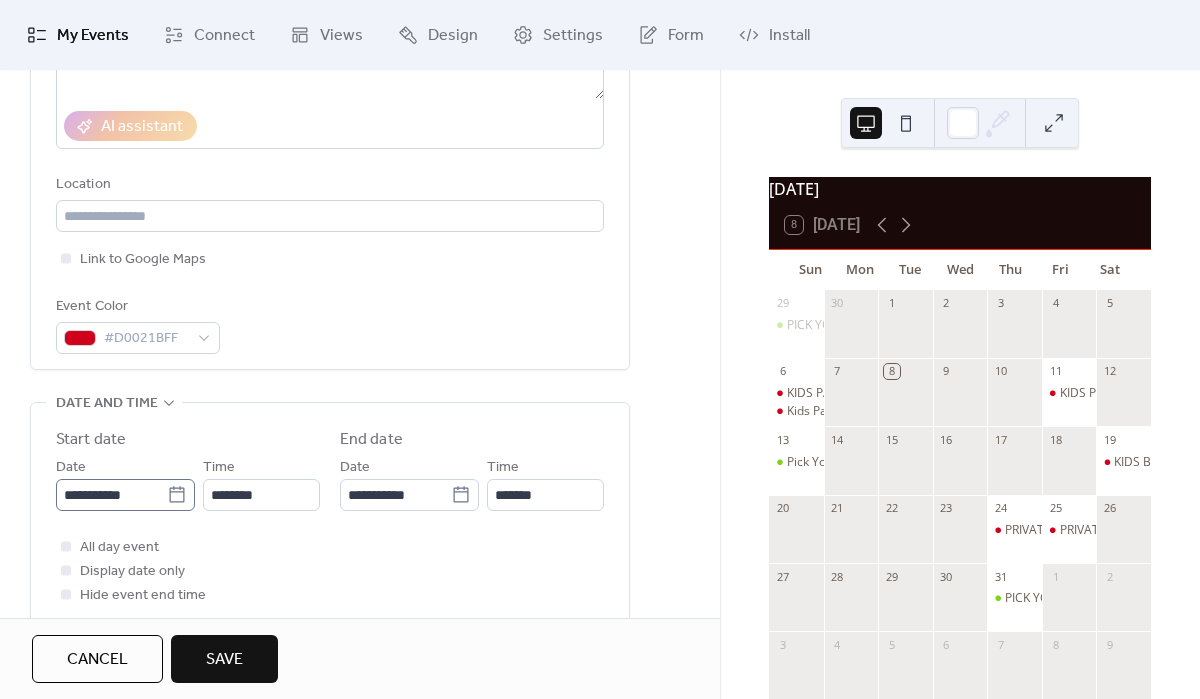 click 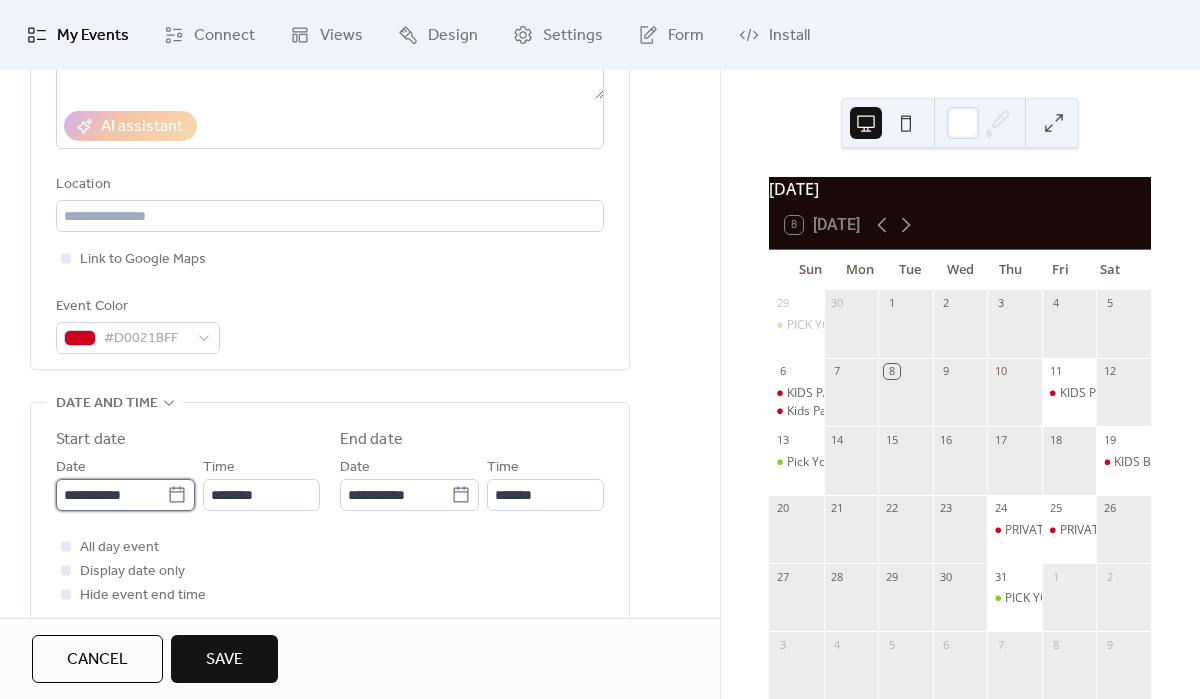 click on "**********" at bounding box center [111, 495] 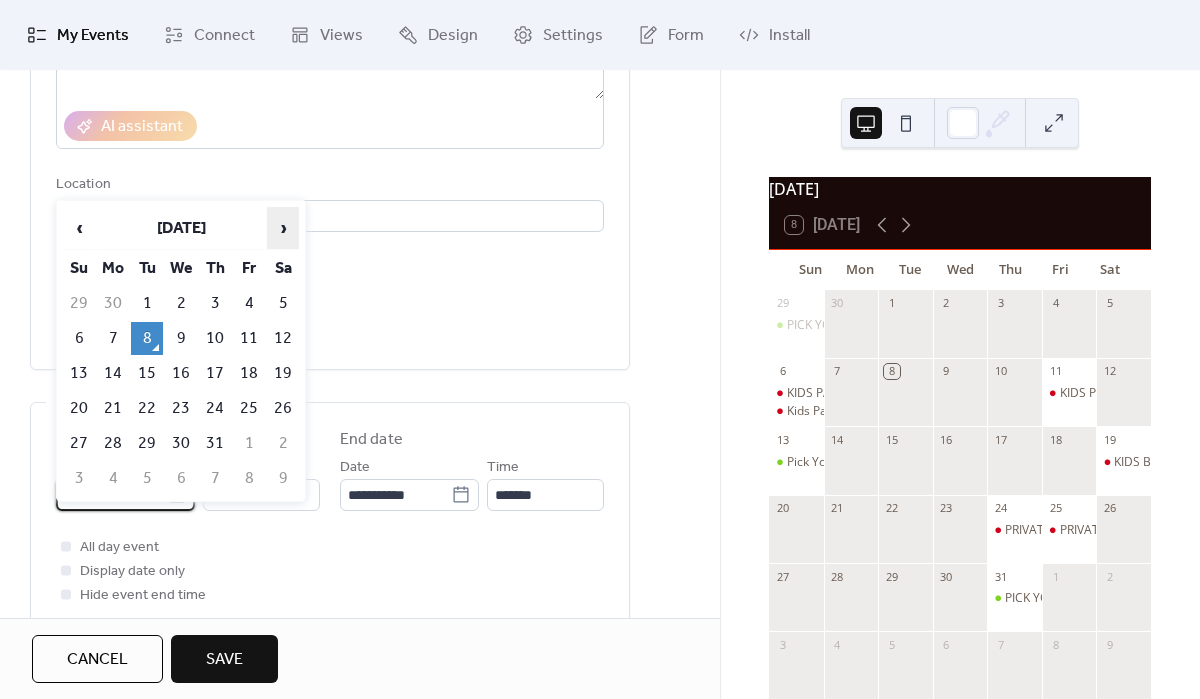 click on "›" at bounding box center [283, 228] 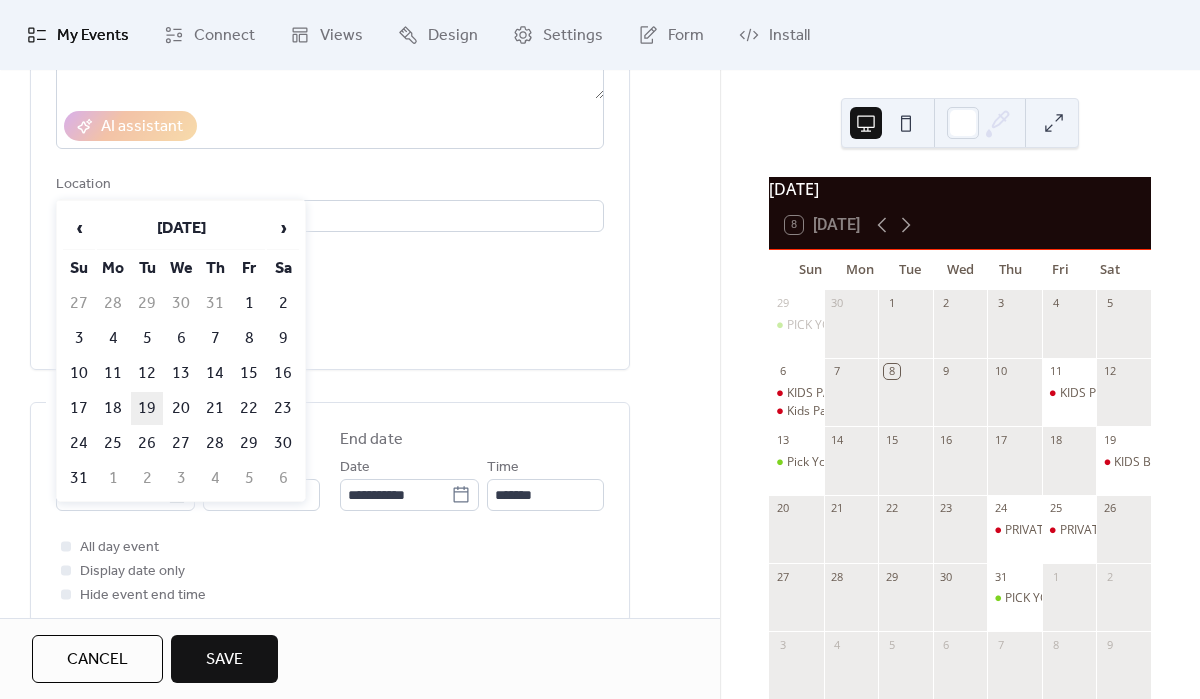 click on "19" at bounding box center (147, 408) 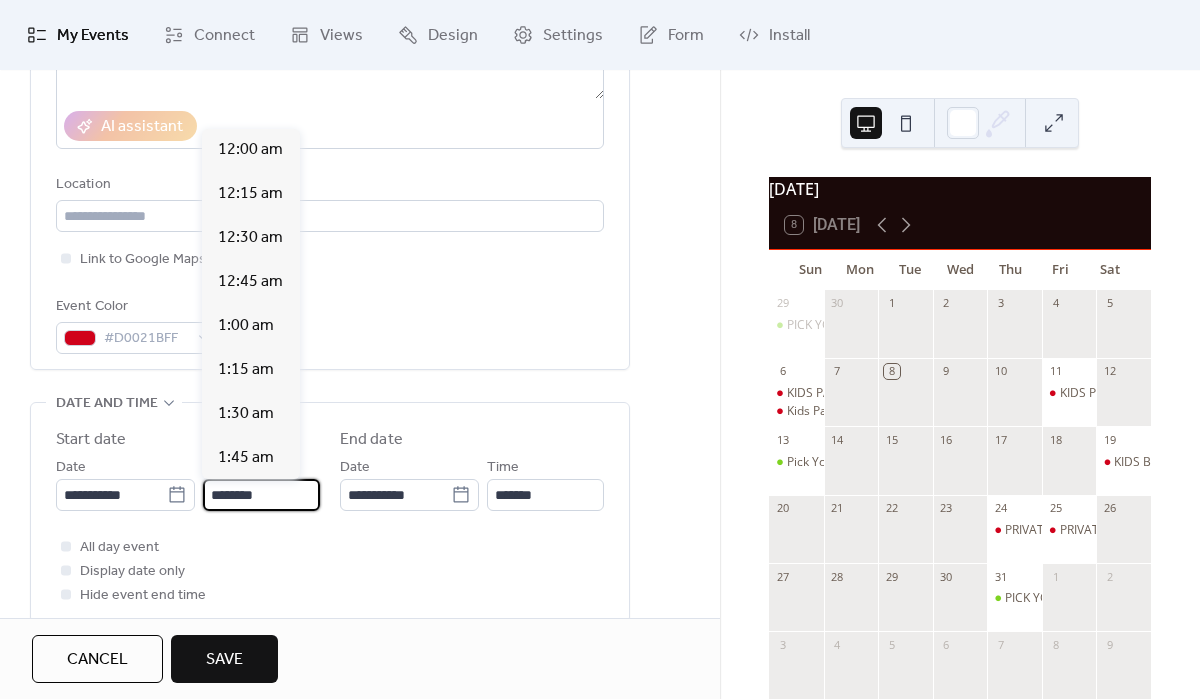 click on "********" at bounding box center [261, 495] 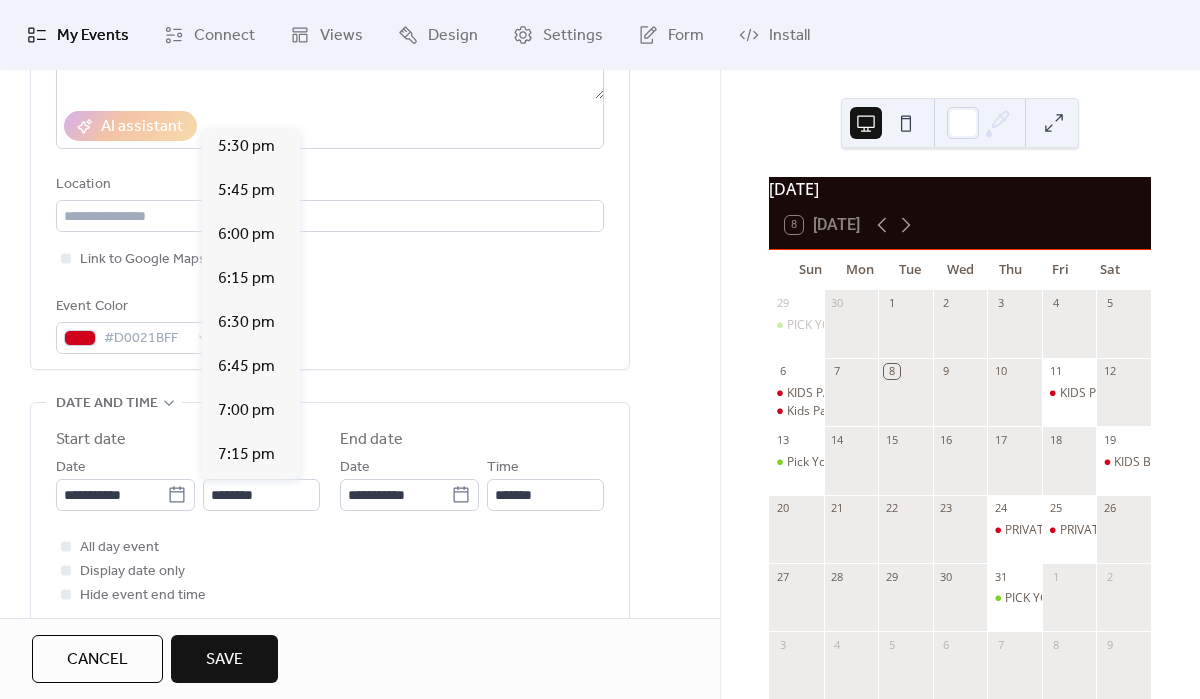 scroll, scrollTop: 3017, scrollLeft: 0, axis: vertical 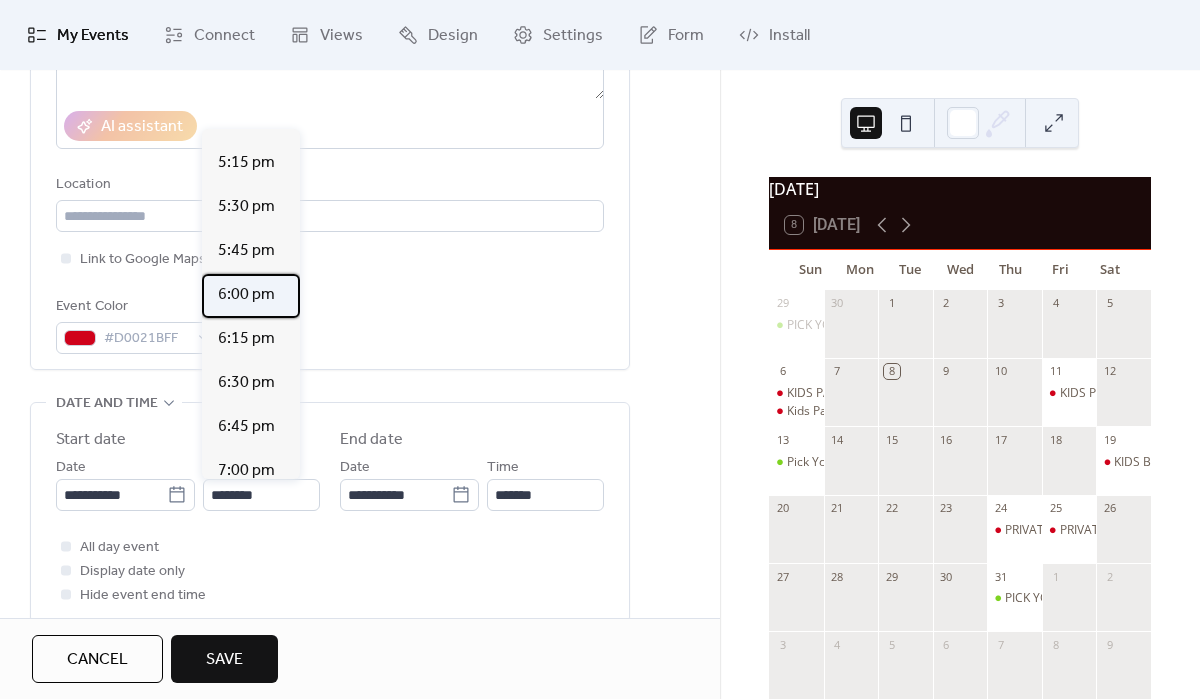 click on "6:00 pm" at bounding box center (246, 295) 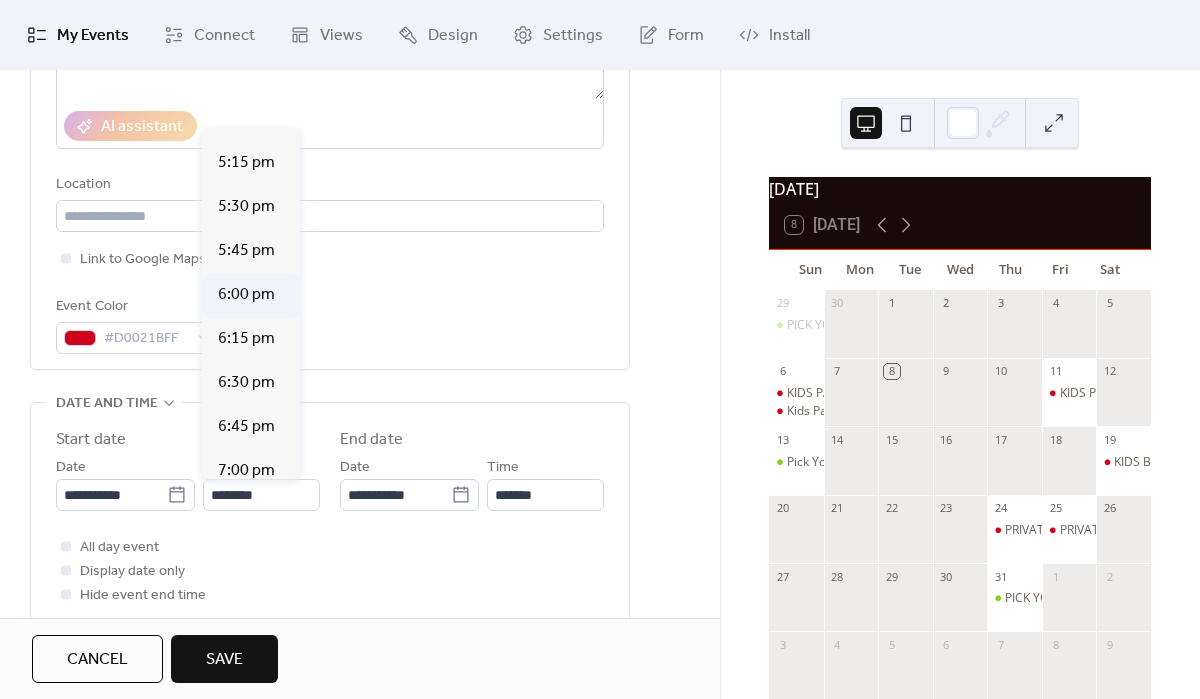 type on "*******" 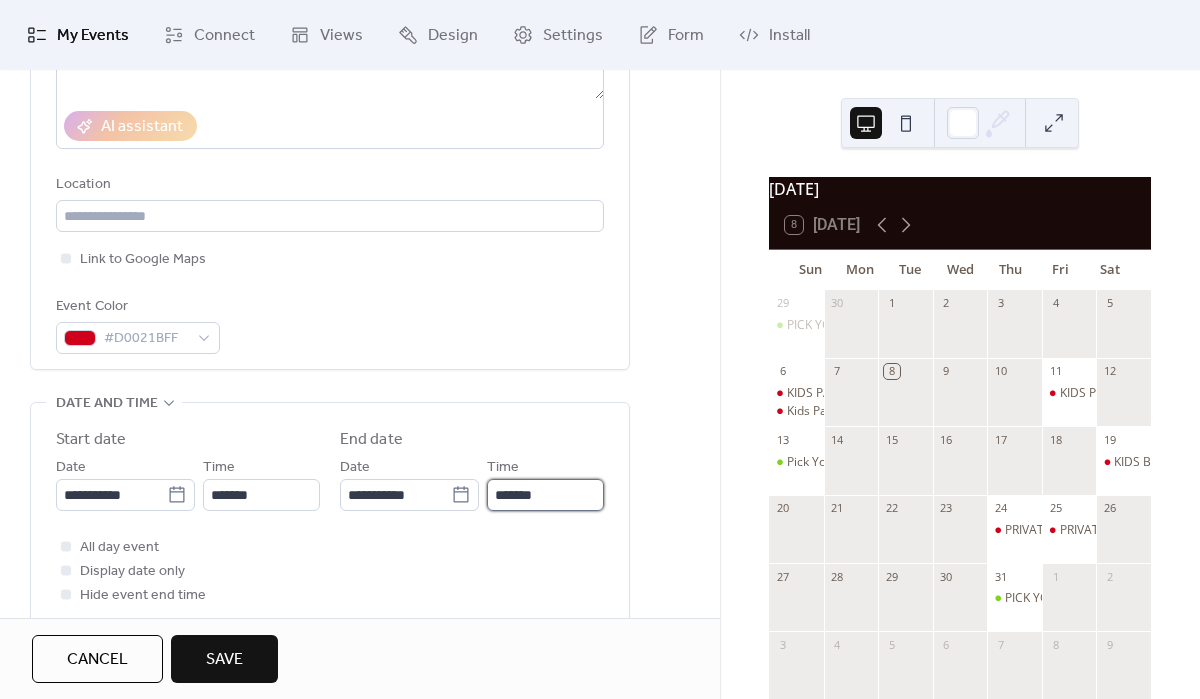click on "*******" at bounding box center (545, 495) 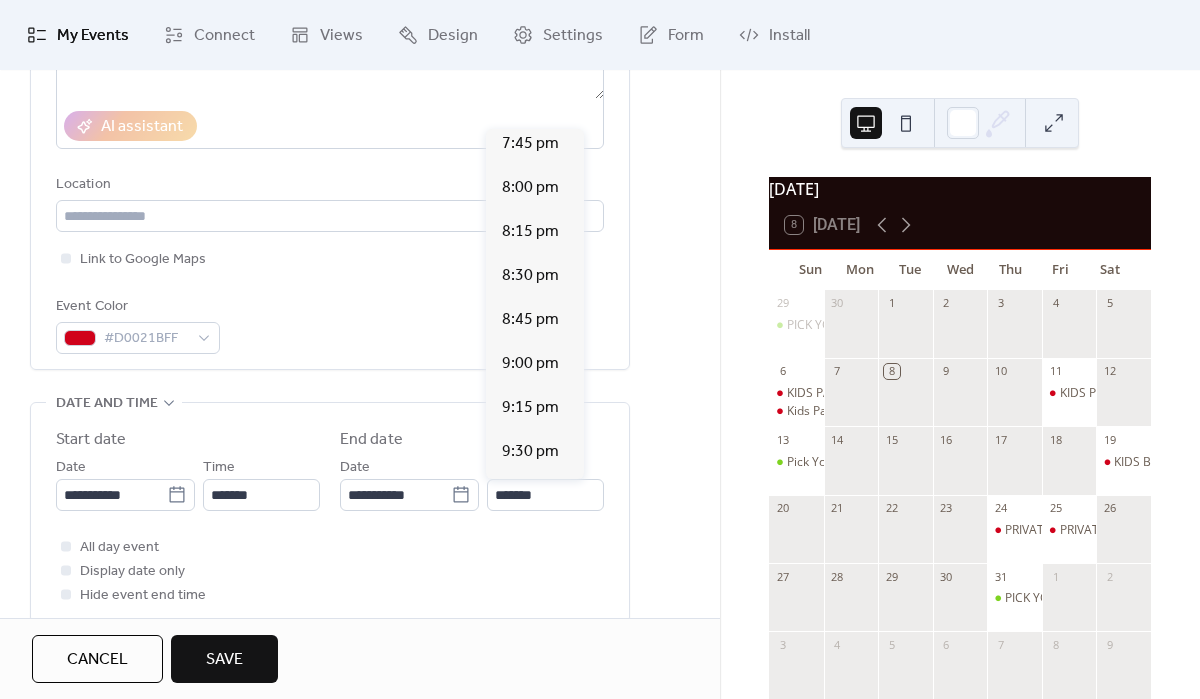 scroll, scrollTop: 279, scrollLeft: 0, axis: vertical 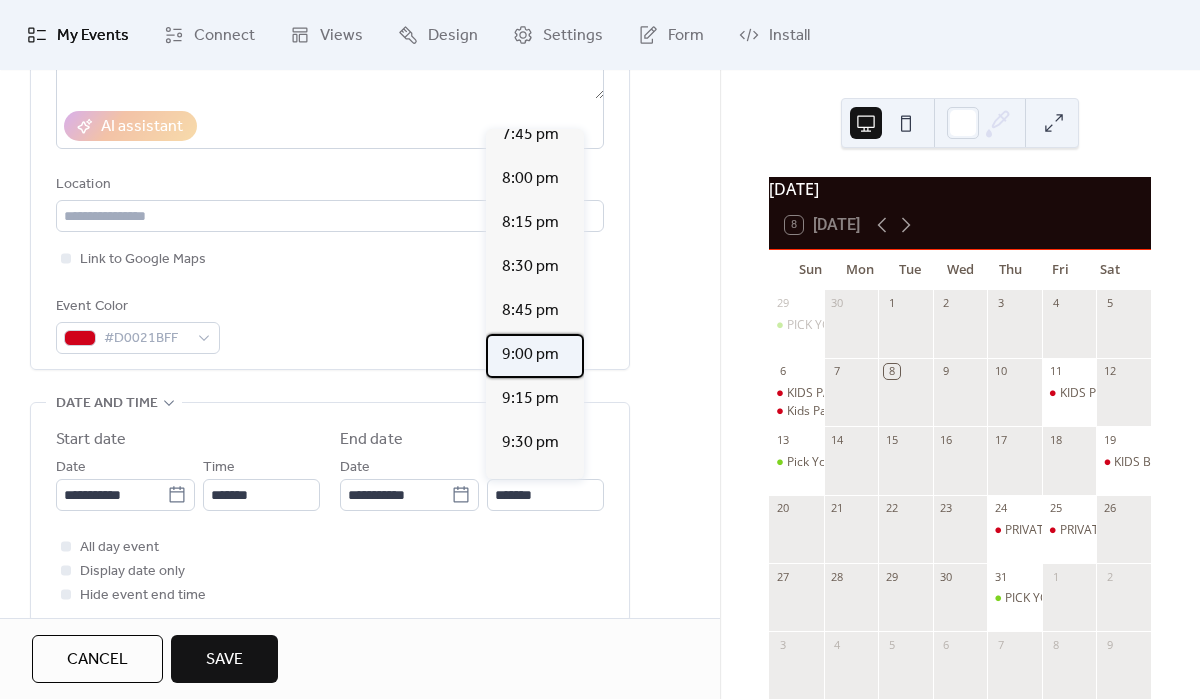 click on "9:00 pm" at bounding box center [530, 355] 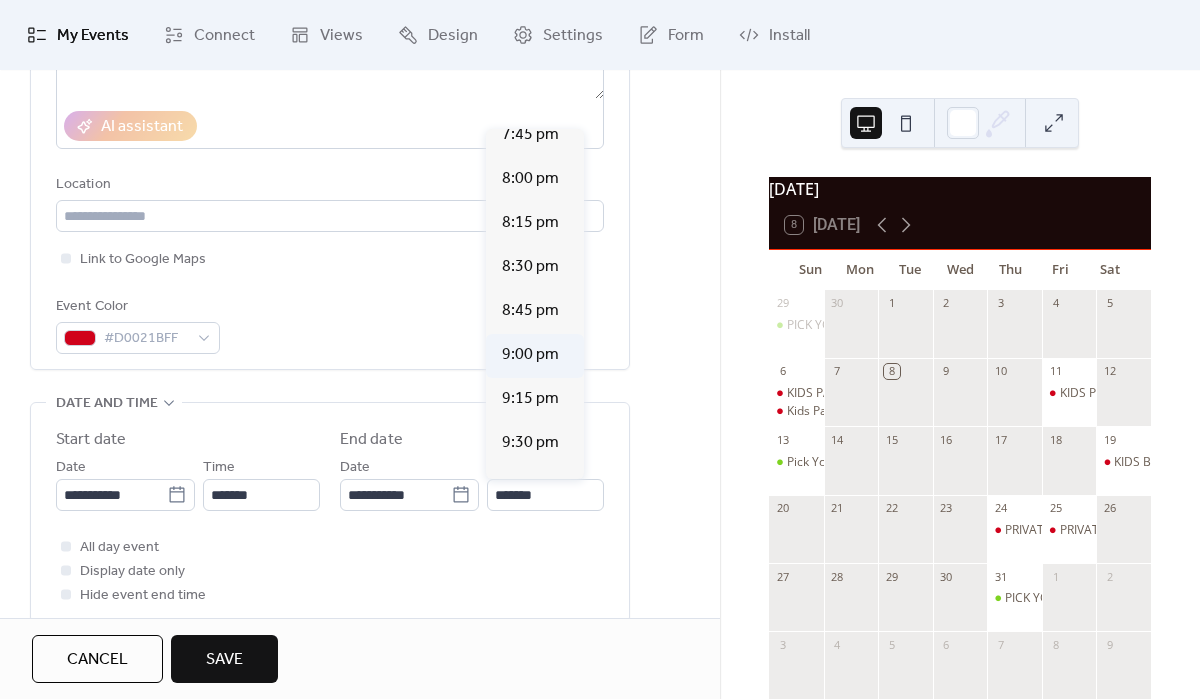 type on "*******" 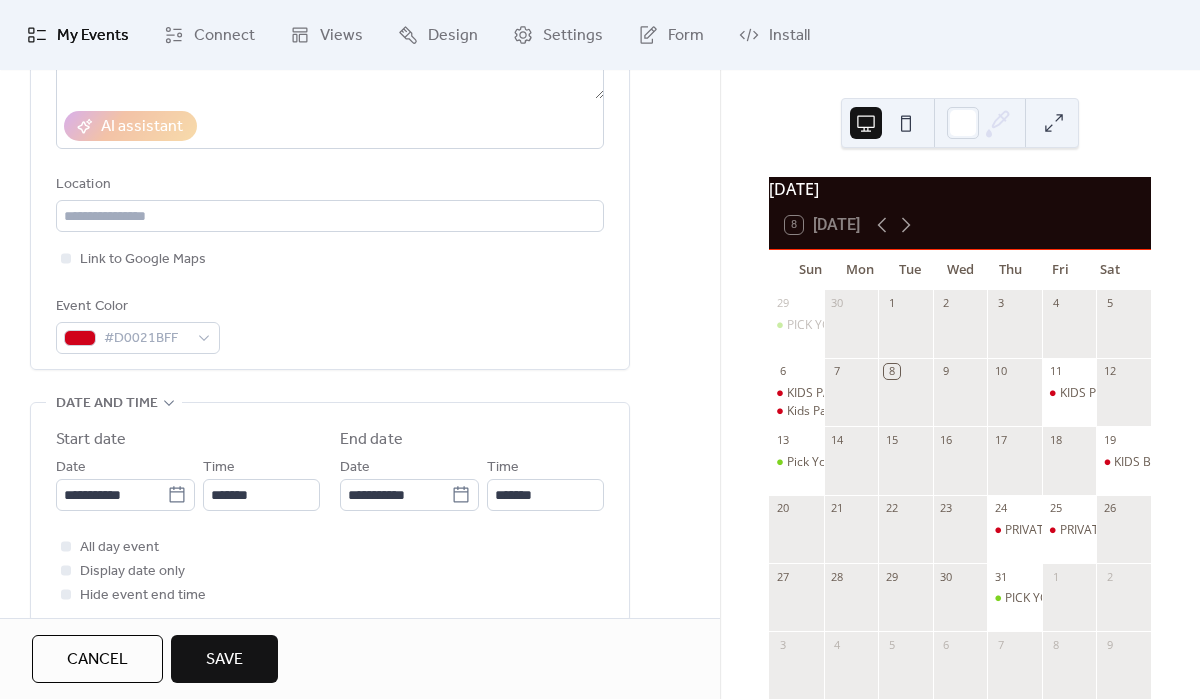 click on "**********" at bounding box center [360, 547] 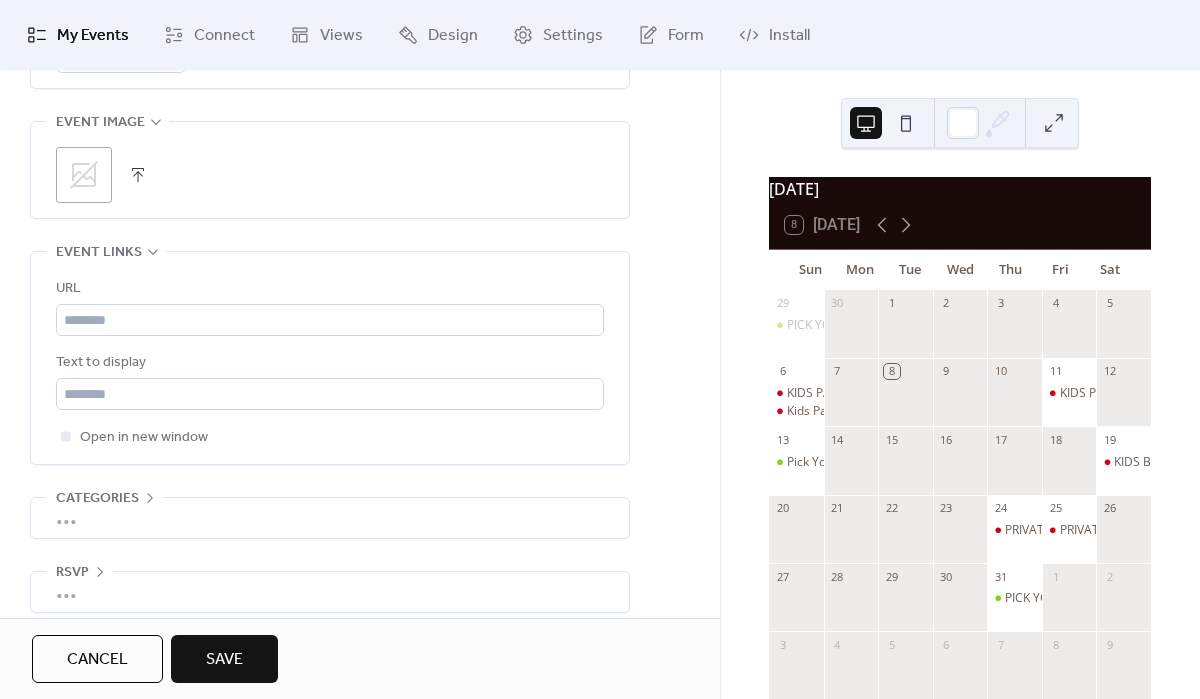 scroll, scrollTop: 1019, scrollLeft: 0, axis: vertical 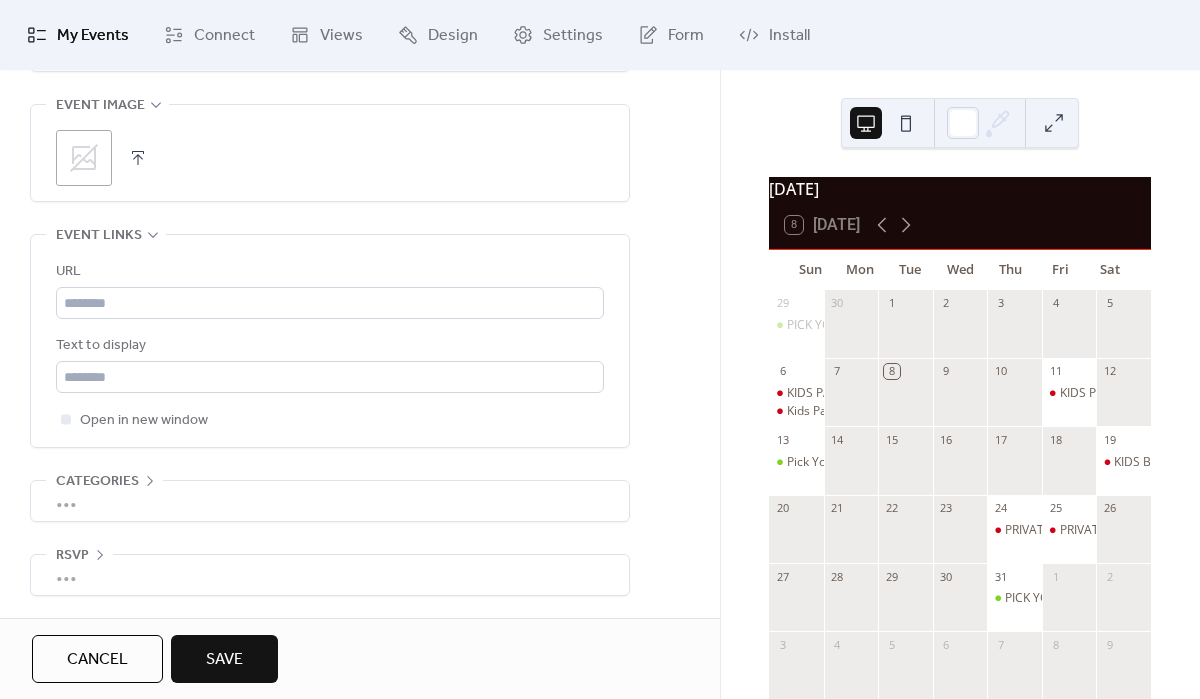 click on "Save" at bounding box center [224, 659] 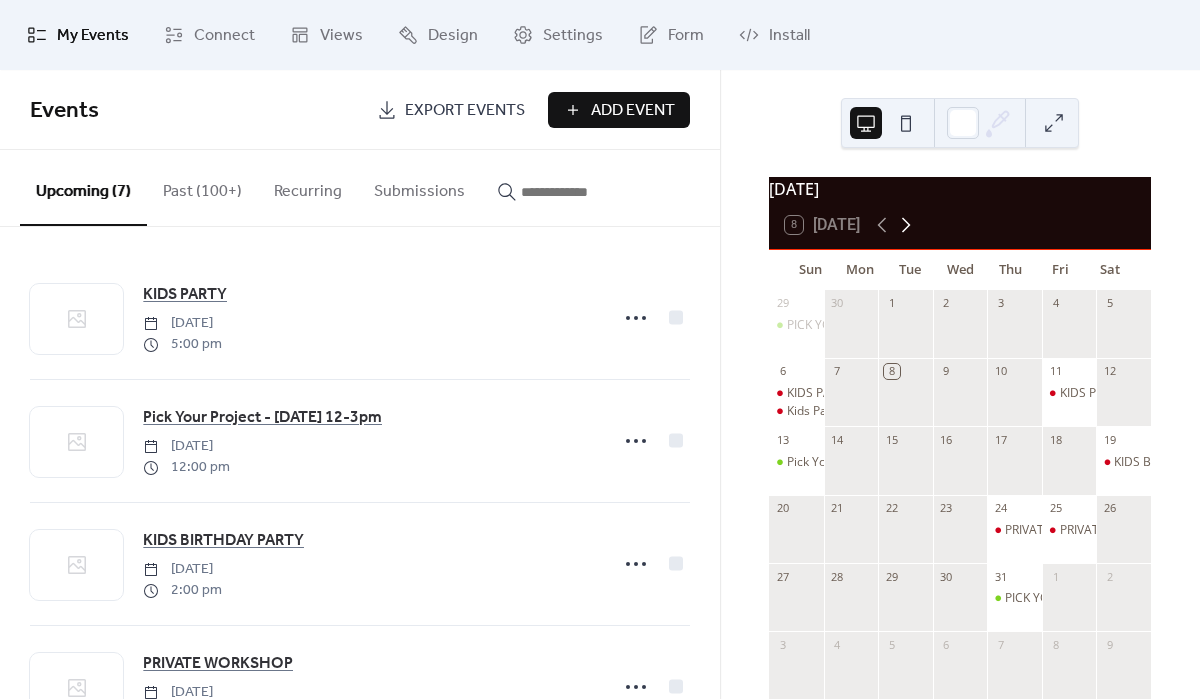 click 